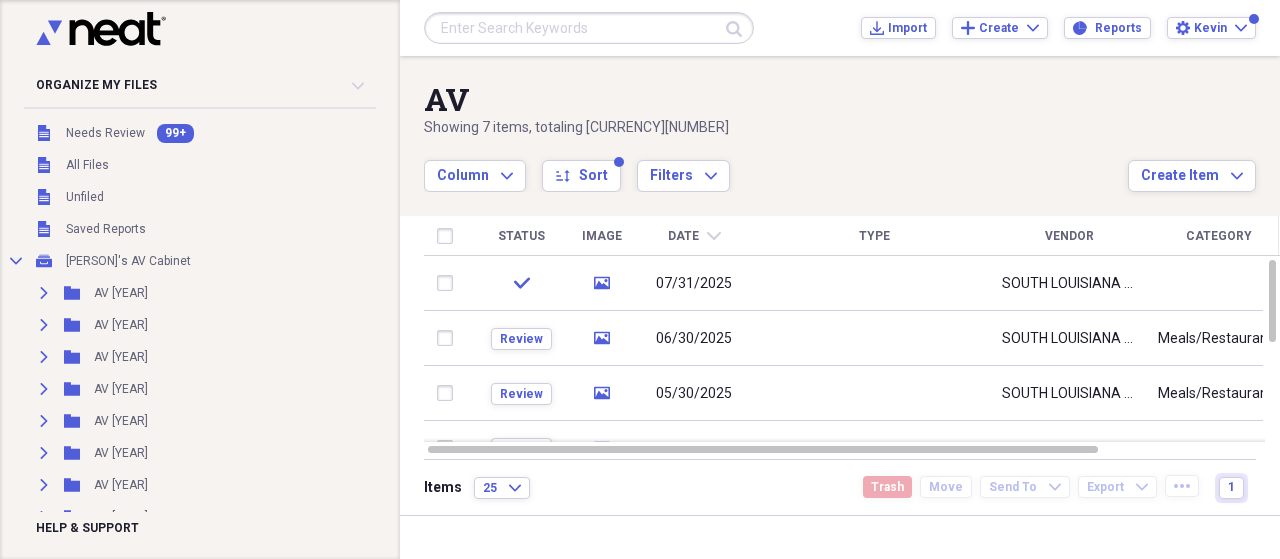 scroll, scrollTop: 0, scrollLeft: 0, axis: both 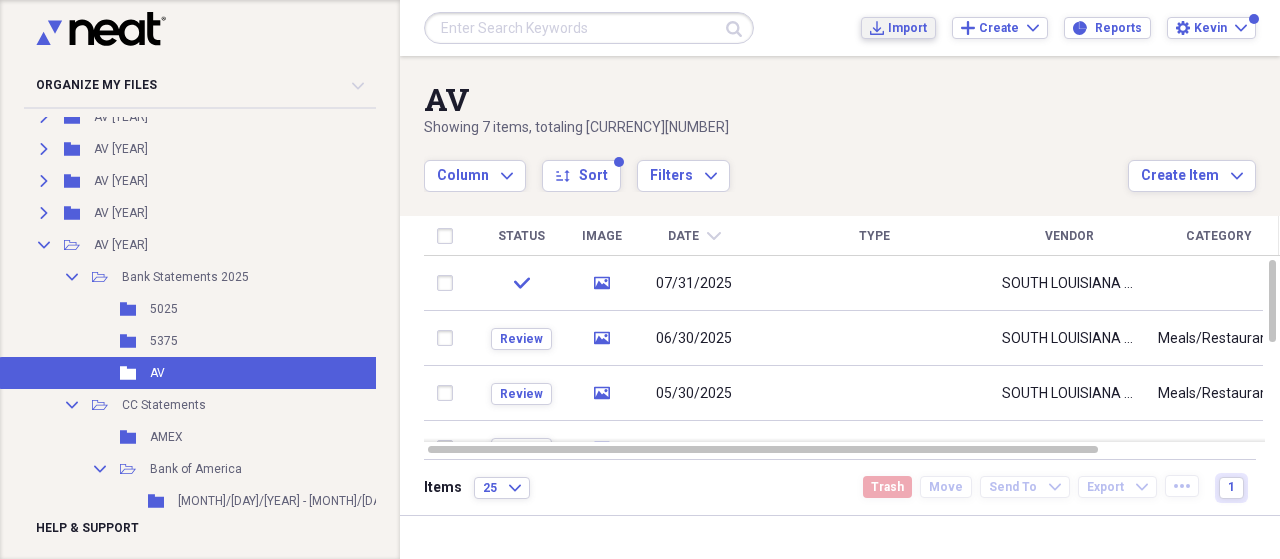 click on "Import" at bounding box center (907, 28) 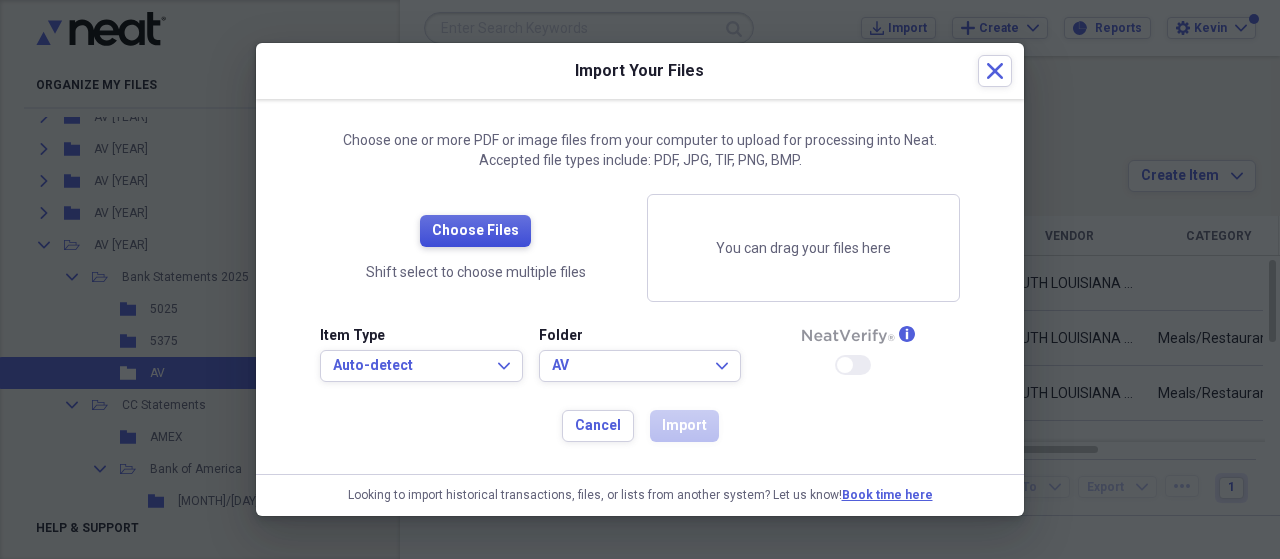 click on "Choose Files" at bounding box center (475, 231) 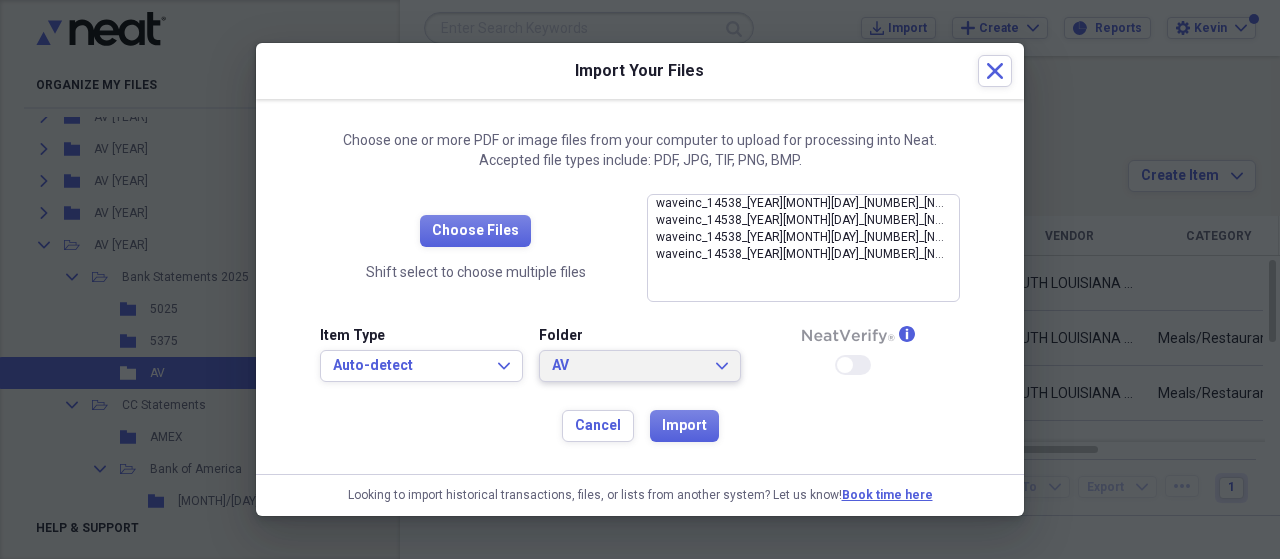 click on "Expand" 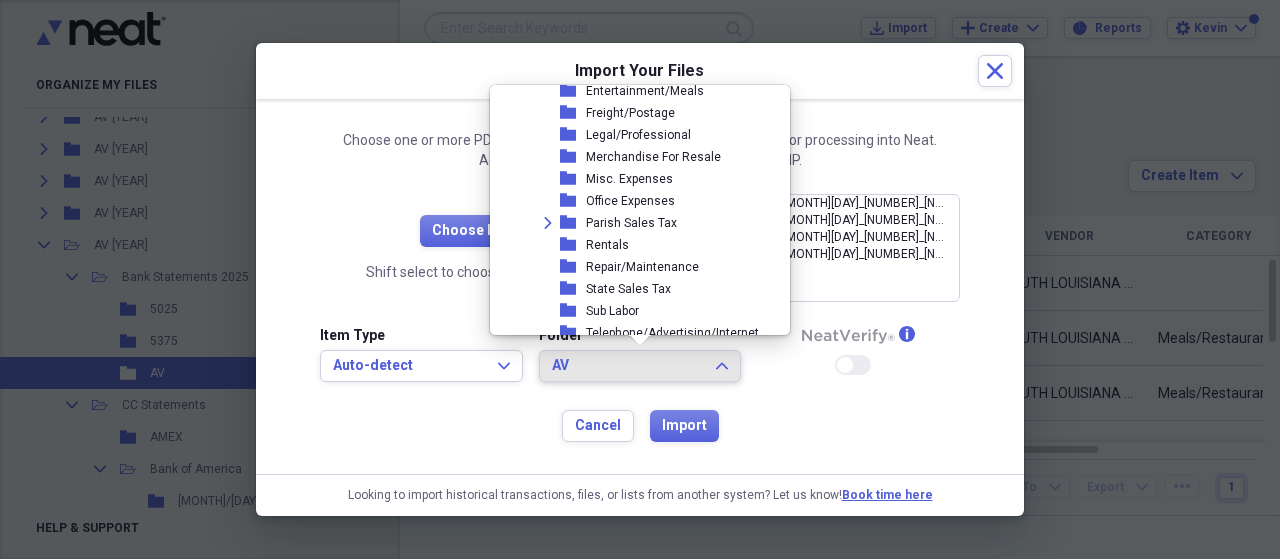 scroll, scrollTop: 3096, scrollLeft: 0, axis: vertical 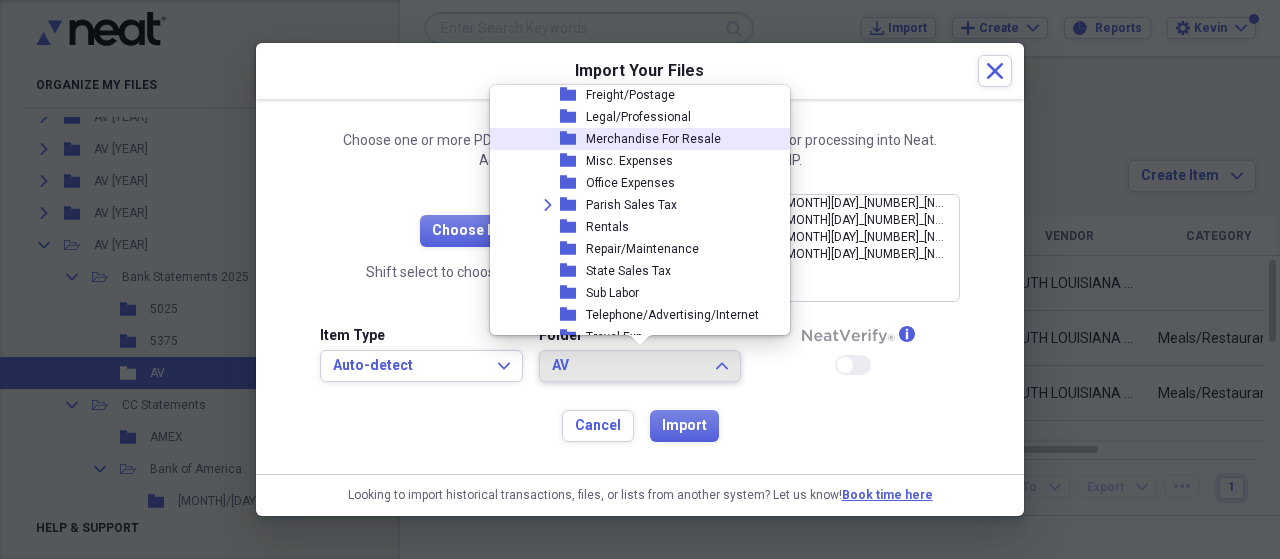 click on "Merchandise For Resale" at bounding box center (653, 139) 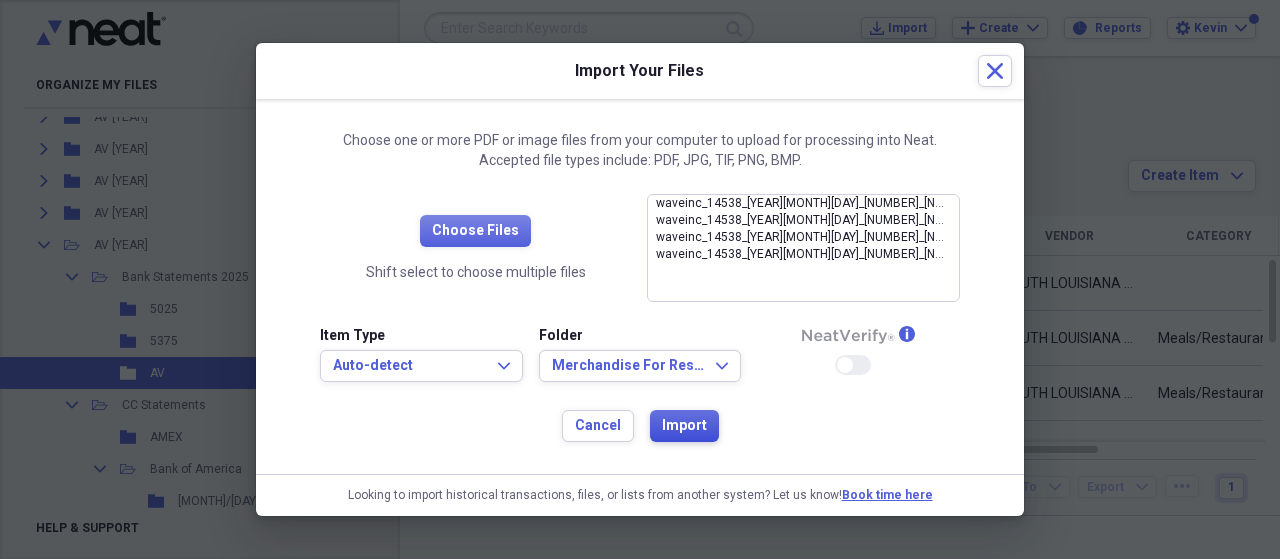 click on "Import" at bounding box center [684, 426] 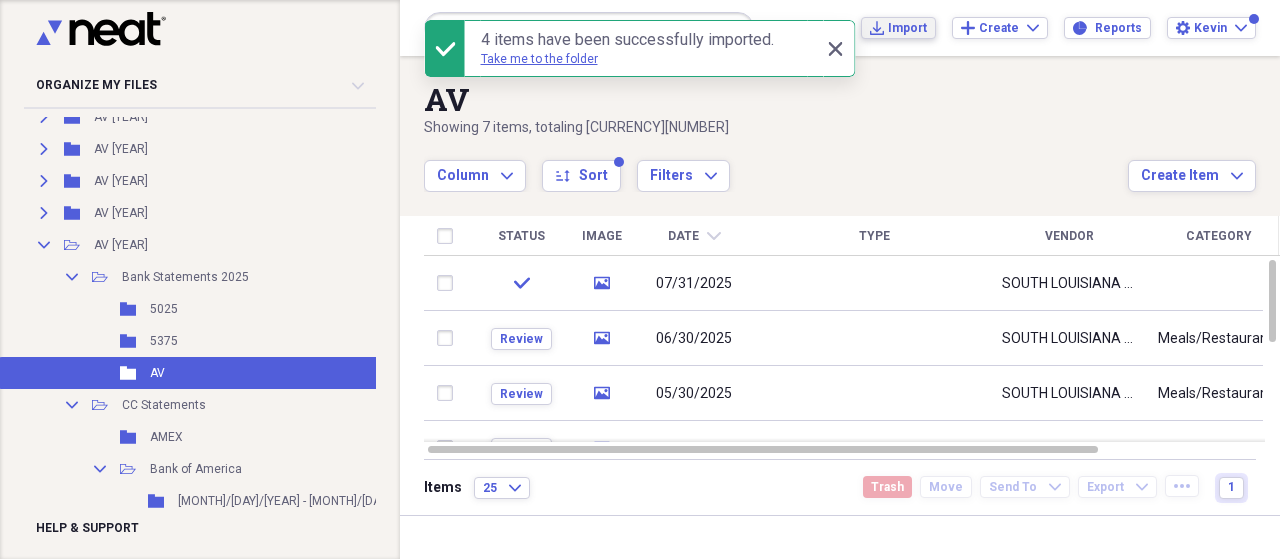 click on "Import" at bounding box center [907, 28] 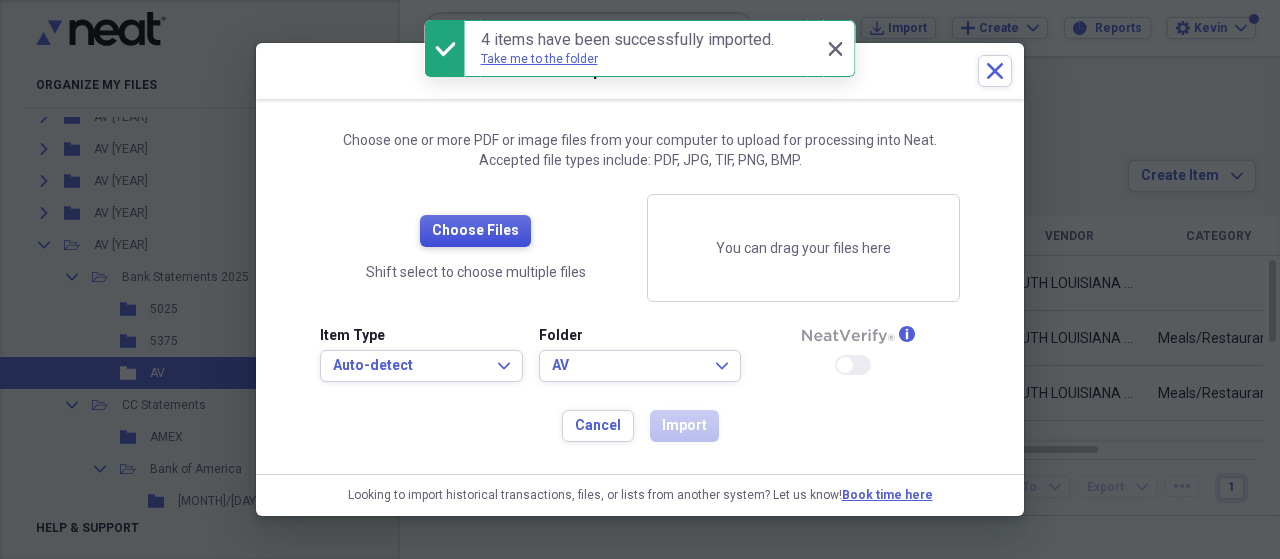 click on "Choose Files" at bounding box center [475, 231] 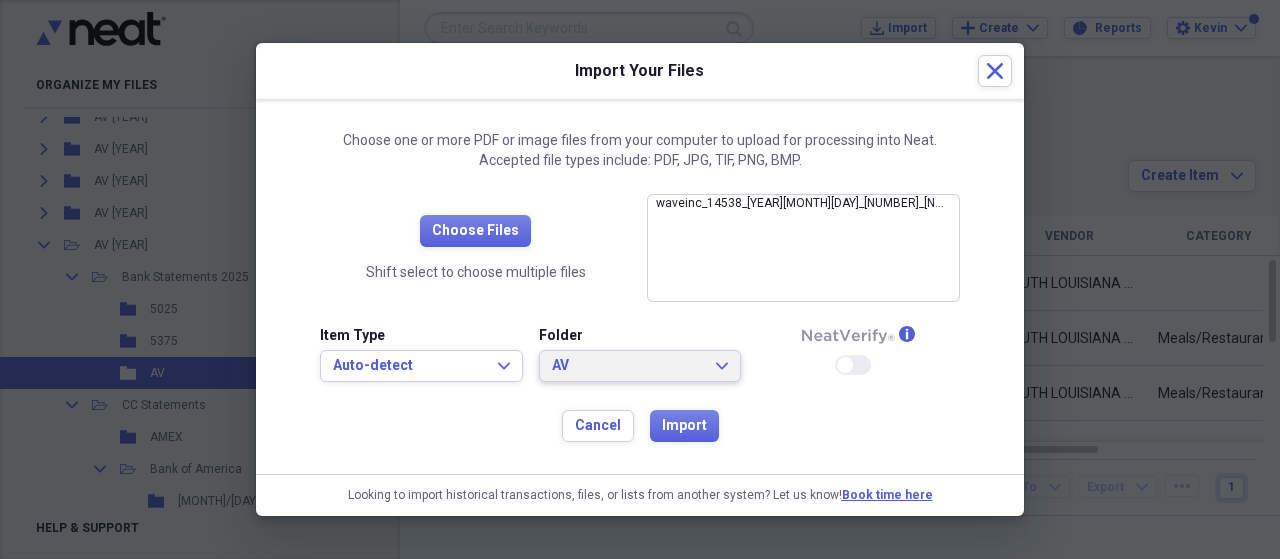 click on "Expand" 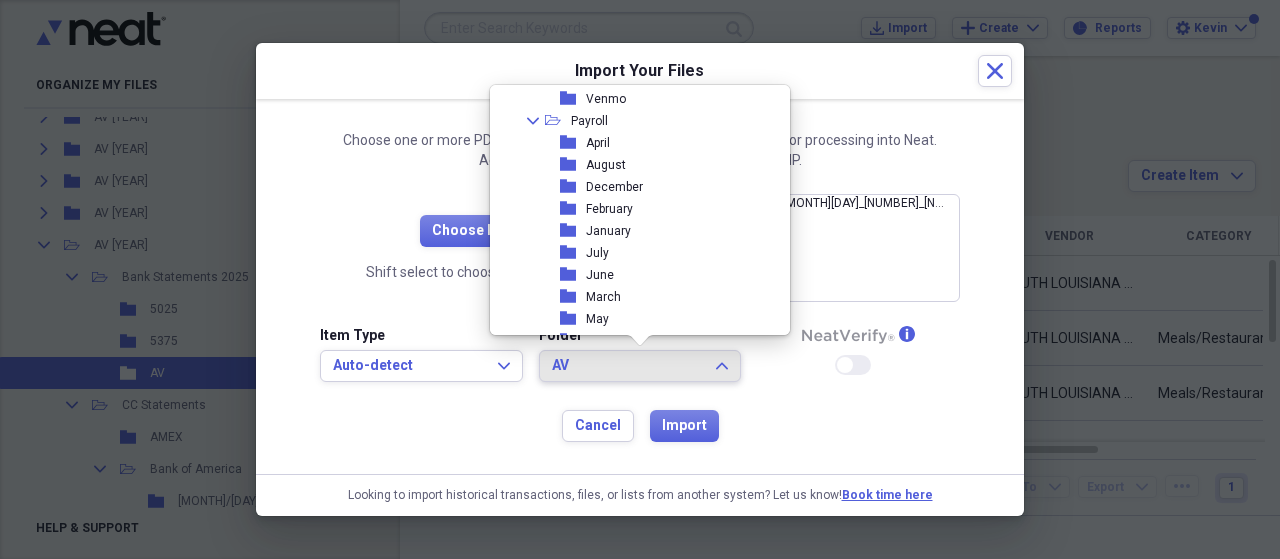 scroll, scrollTop: 3096, scrollLeft: 0, axis: vertical 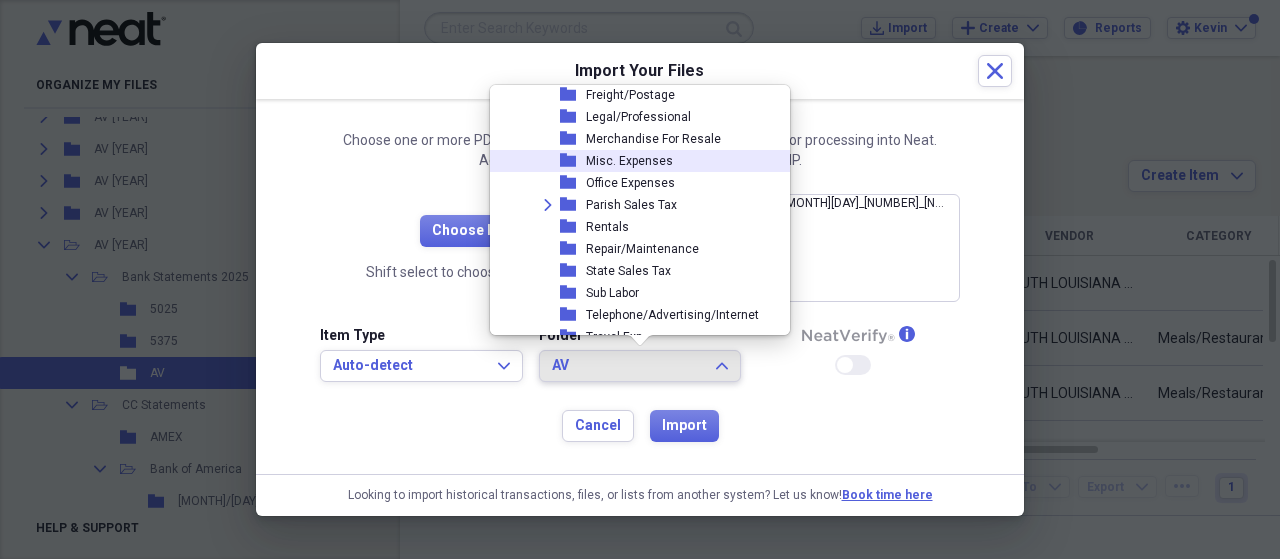 click on "folder Misc. Expenses" at bounding box center (639, 161) 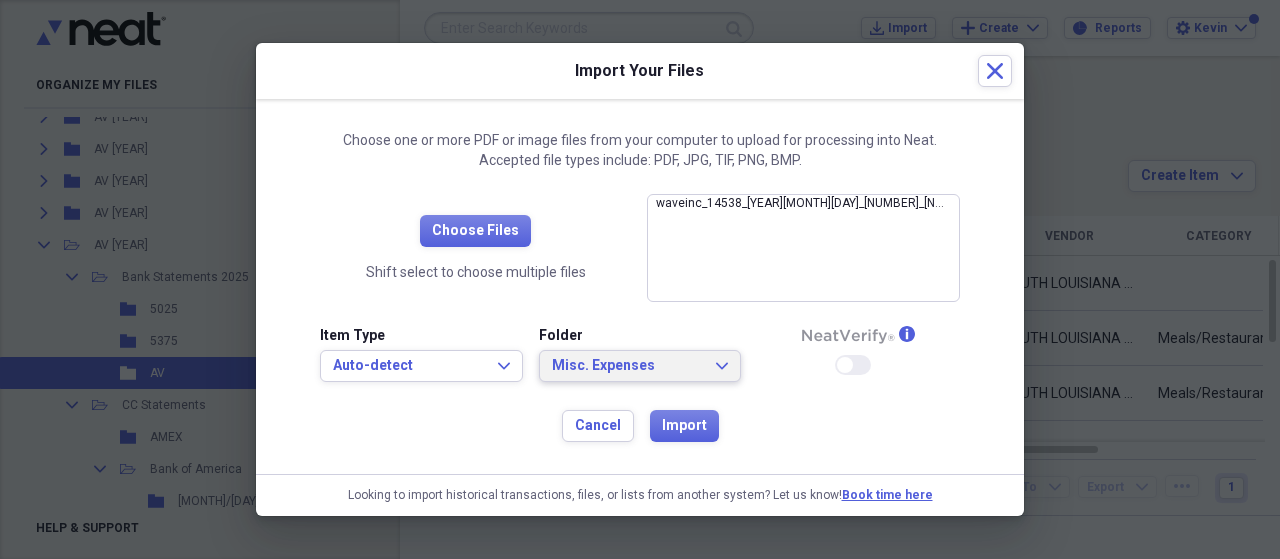 click on "Expand" 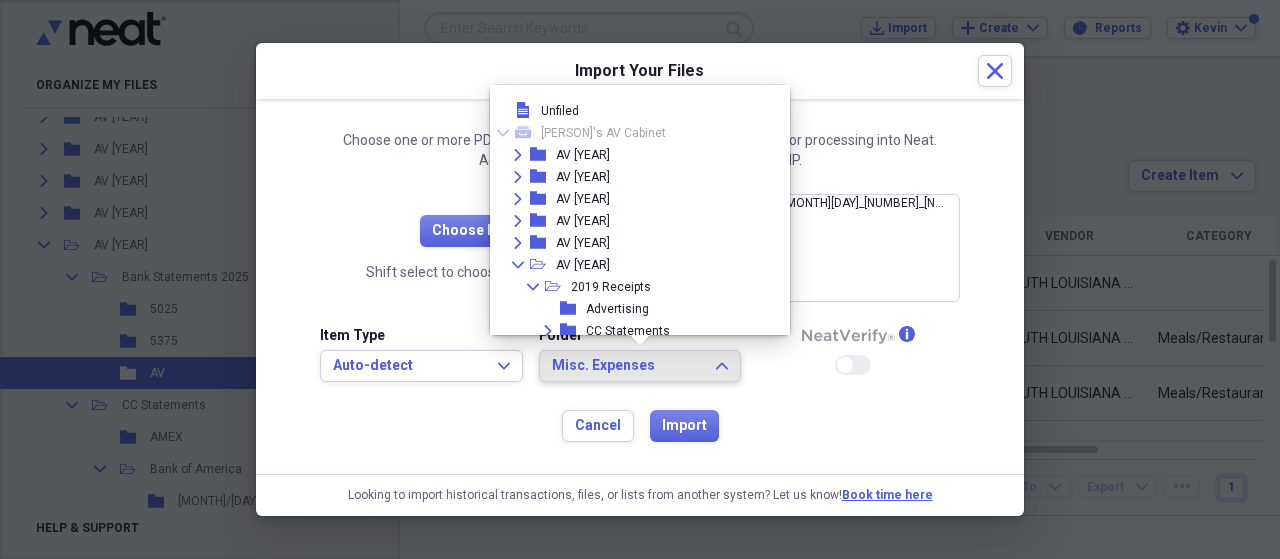 scroll, scrollTop: 3054, scrollLeft: 0, axis: vertical 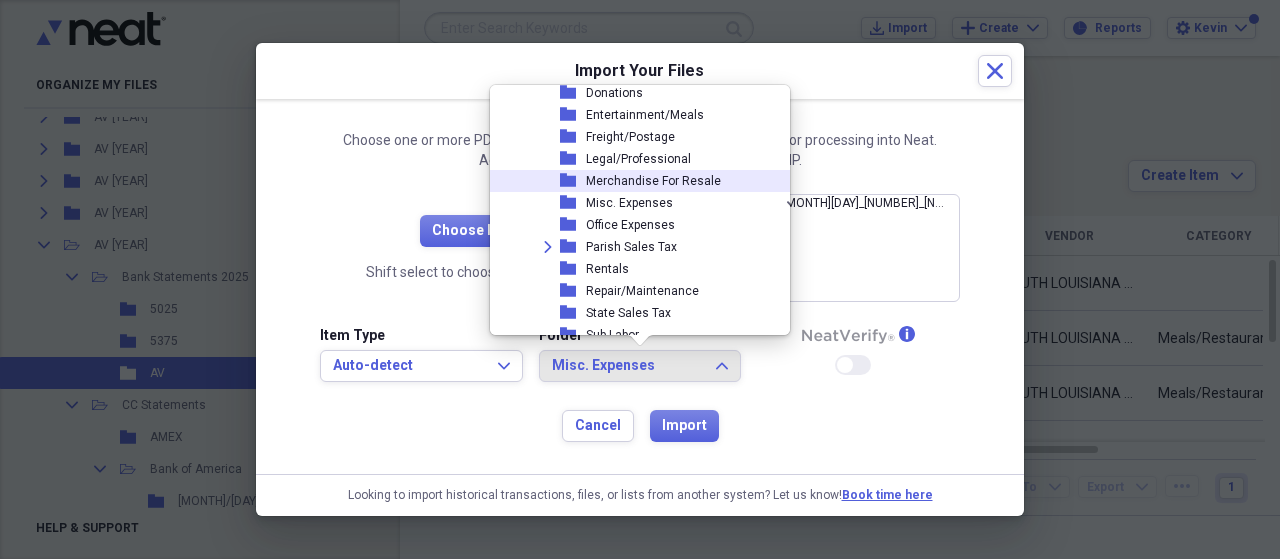 click on "Merchandise For Resale" at bounding box center [653, 181] 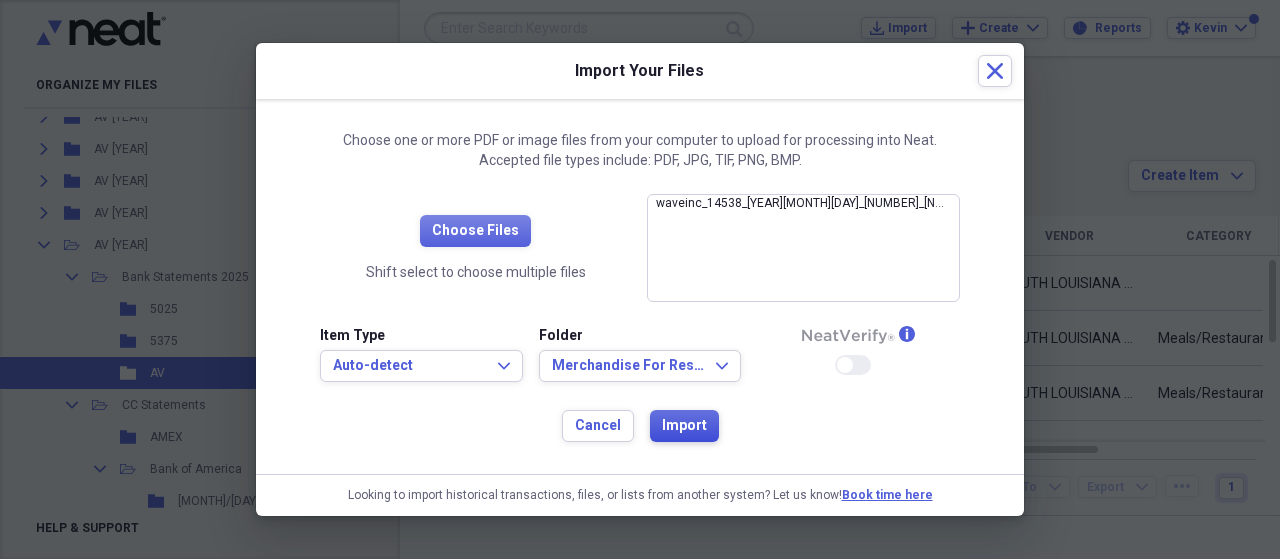 click on "Import" at bounding box center (684, 426) 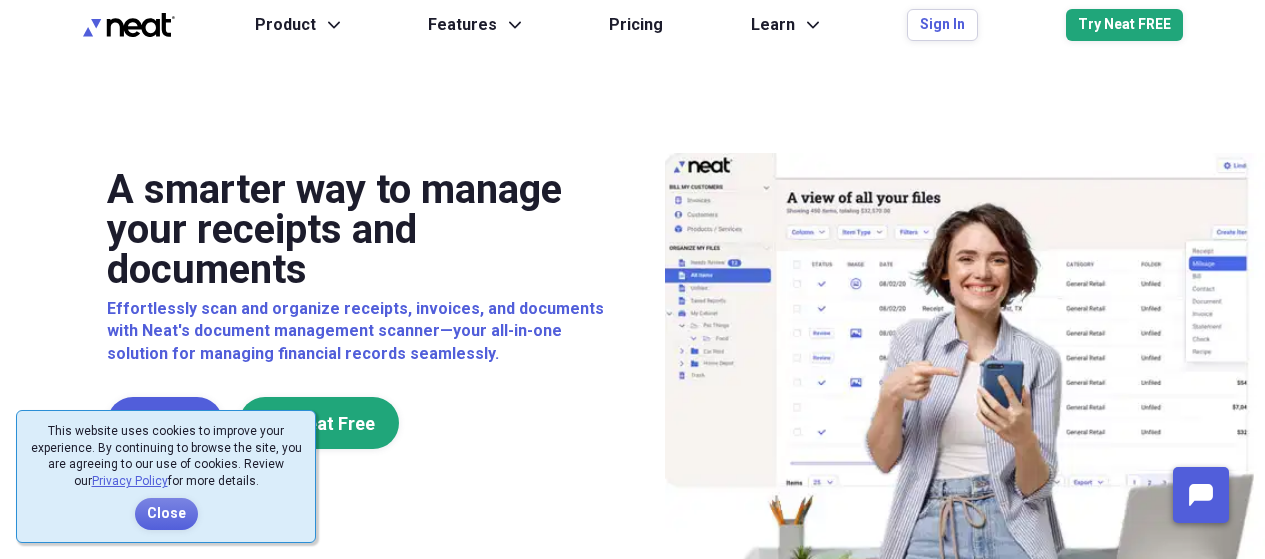 scroll, scrollTop: 0, scrollLeft: 0, axis: both 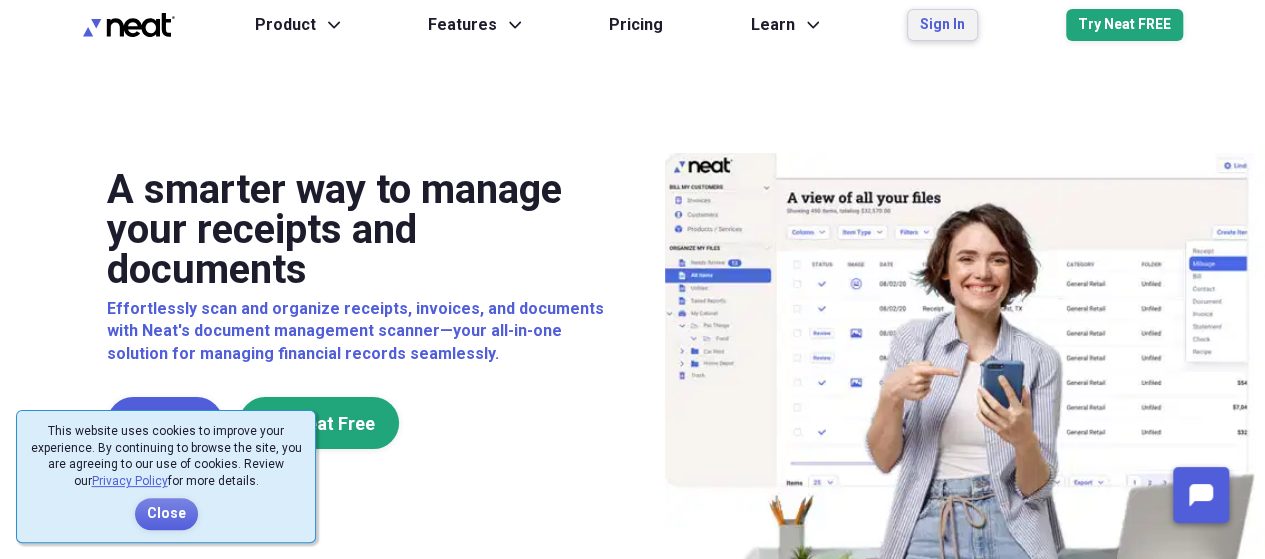 click on "Sign In" at bounding box center [942, 25] 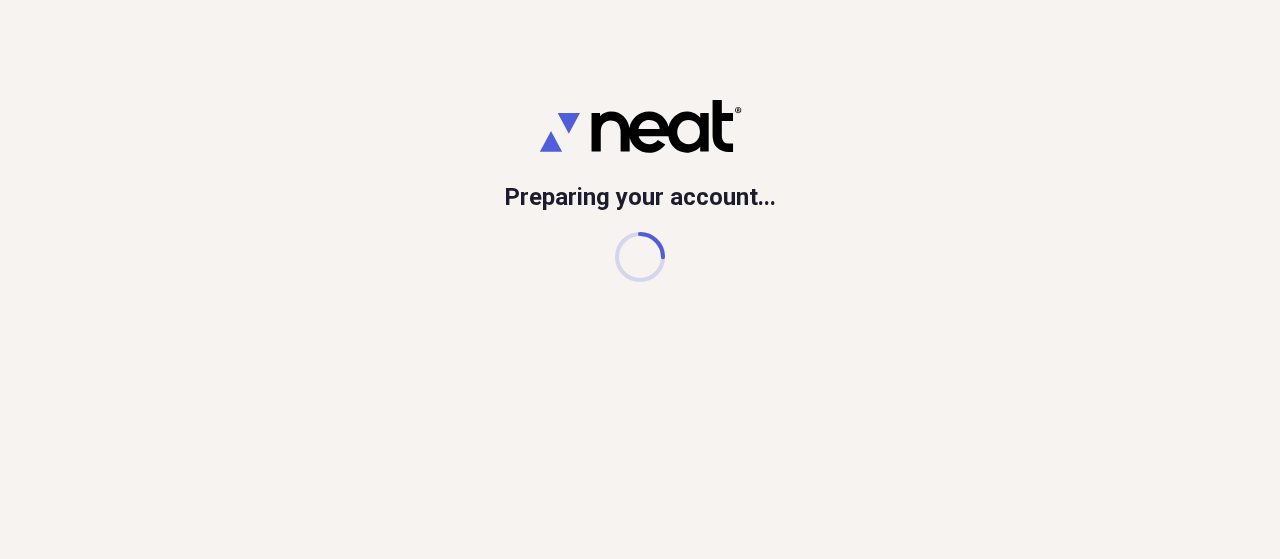 scroll, scrollTop: 0, scrollLeft: 0, axis: both 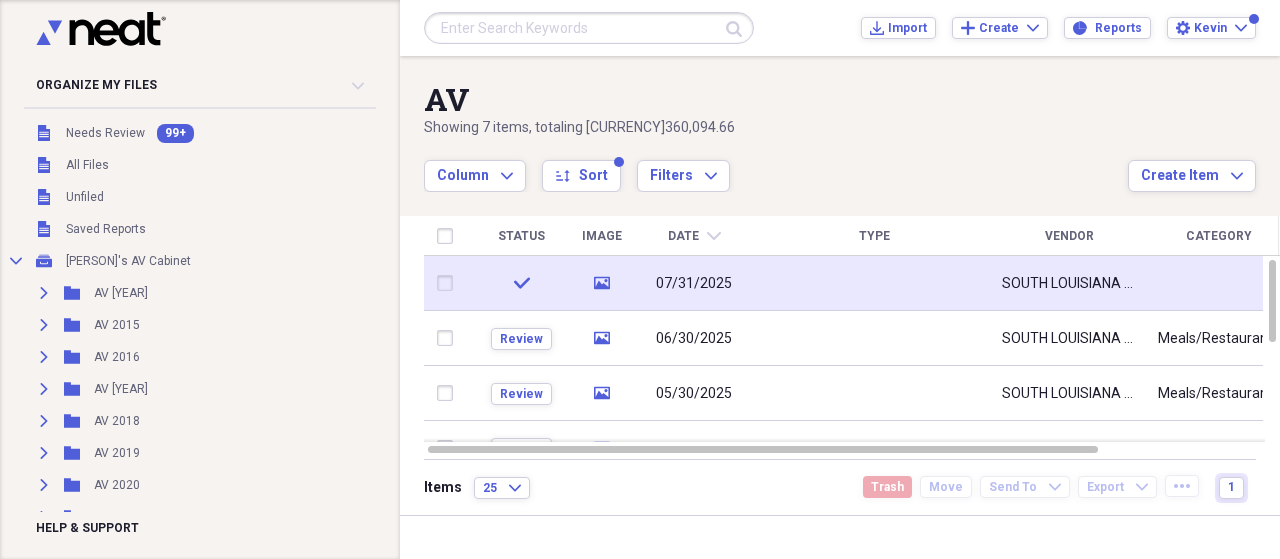 click at bounding box center [874, 283] 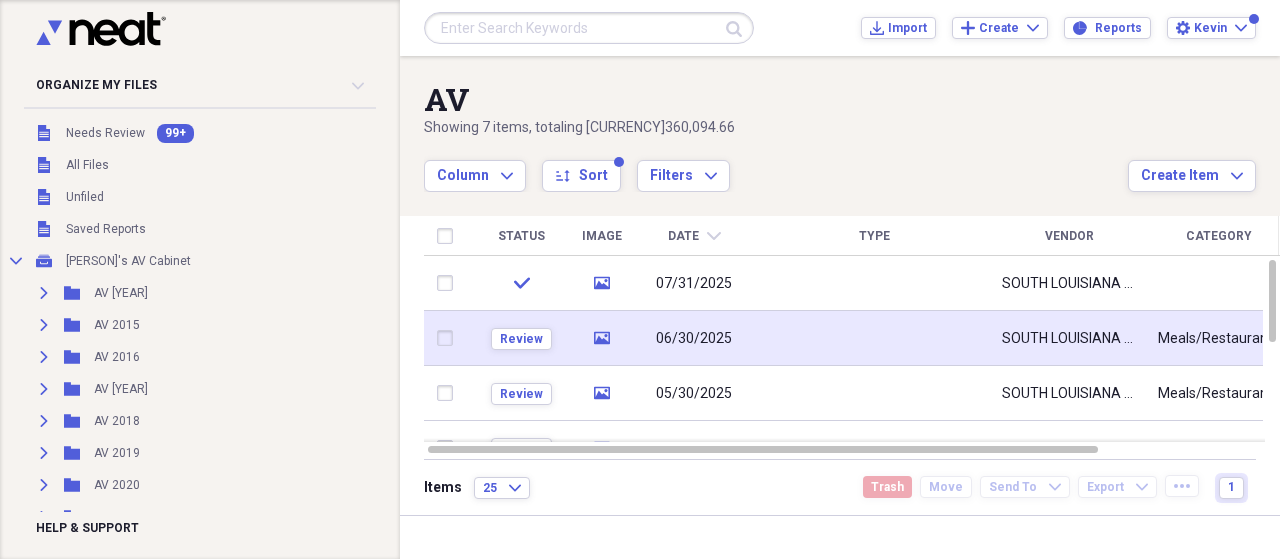 click at bounding box center [874, 338] 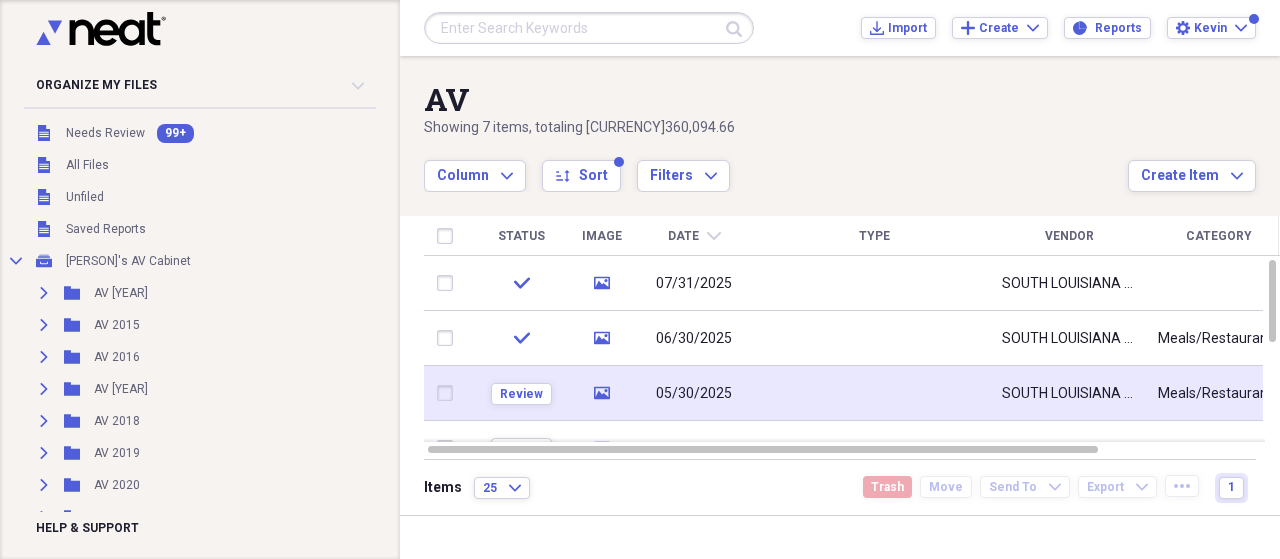 click at bounding box center [874, 393] 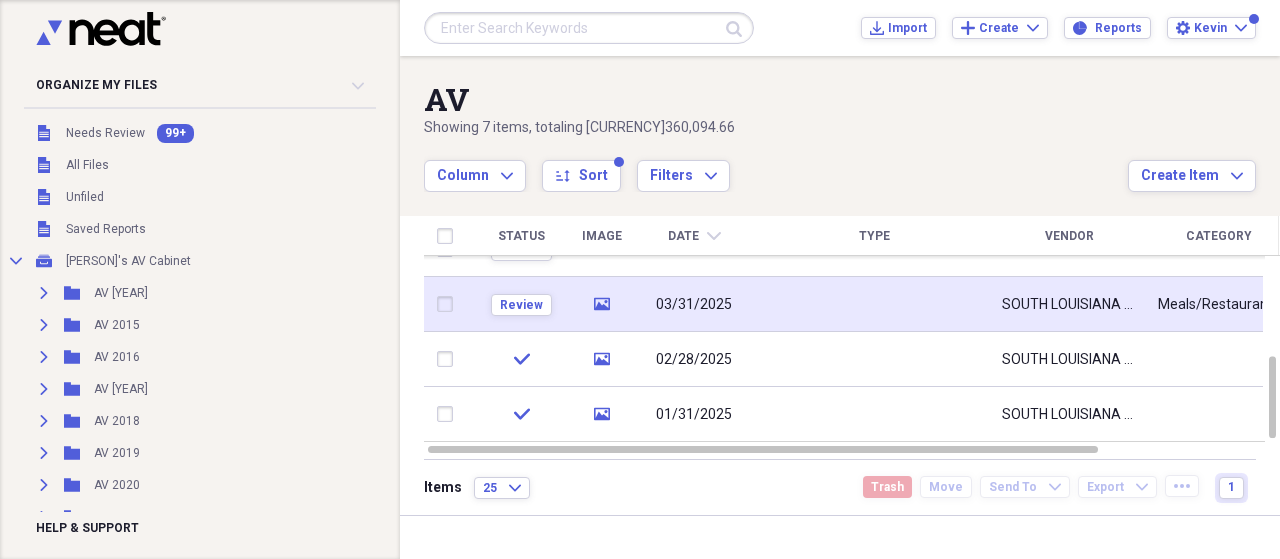 click at bounding box center [874, 304] 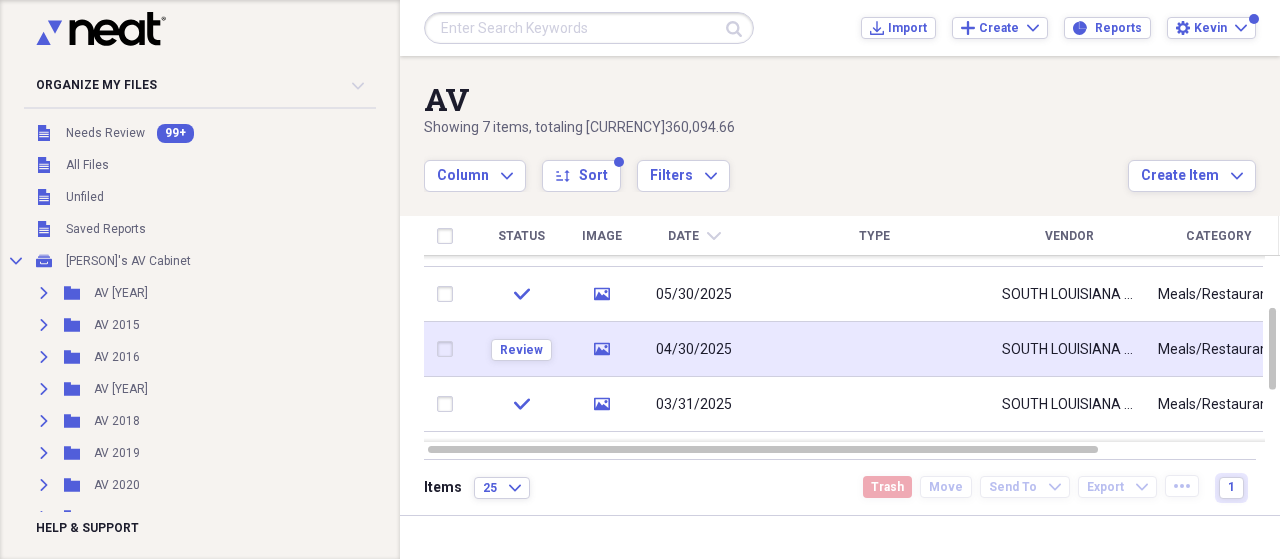 click at bounding box center [874, 349] 